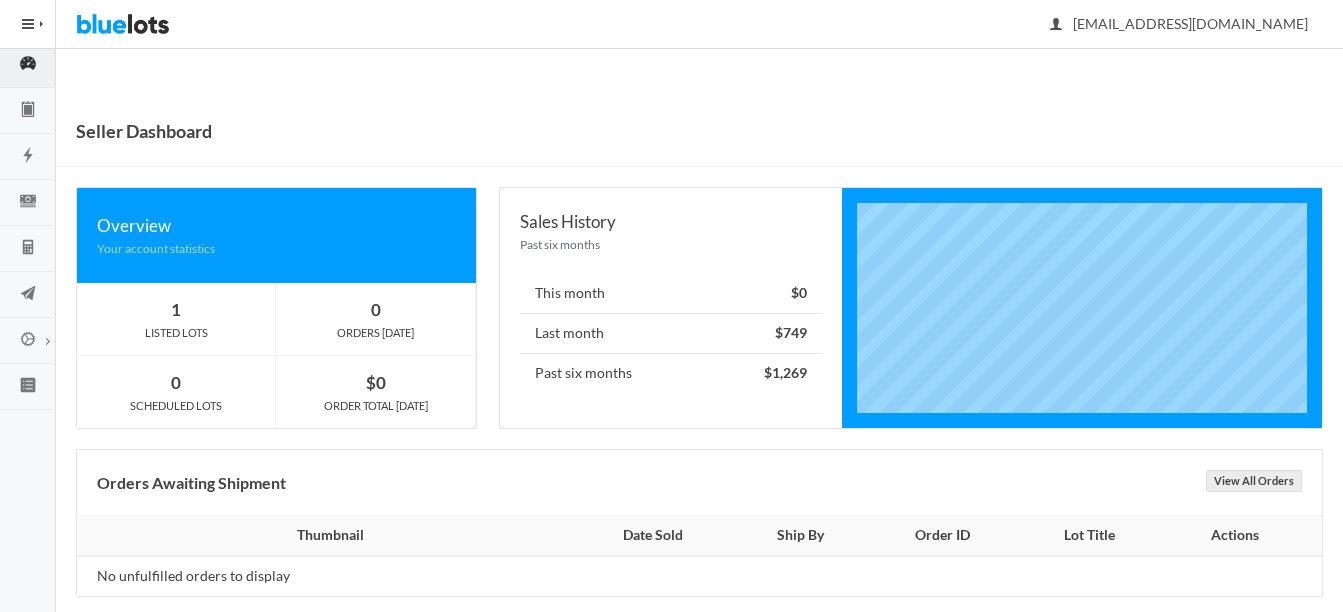 scroll, scrollTop: 0, scrollLeft: 0, axis: both 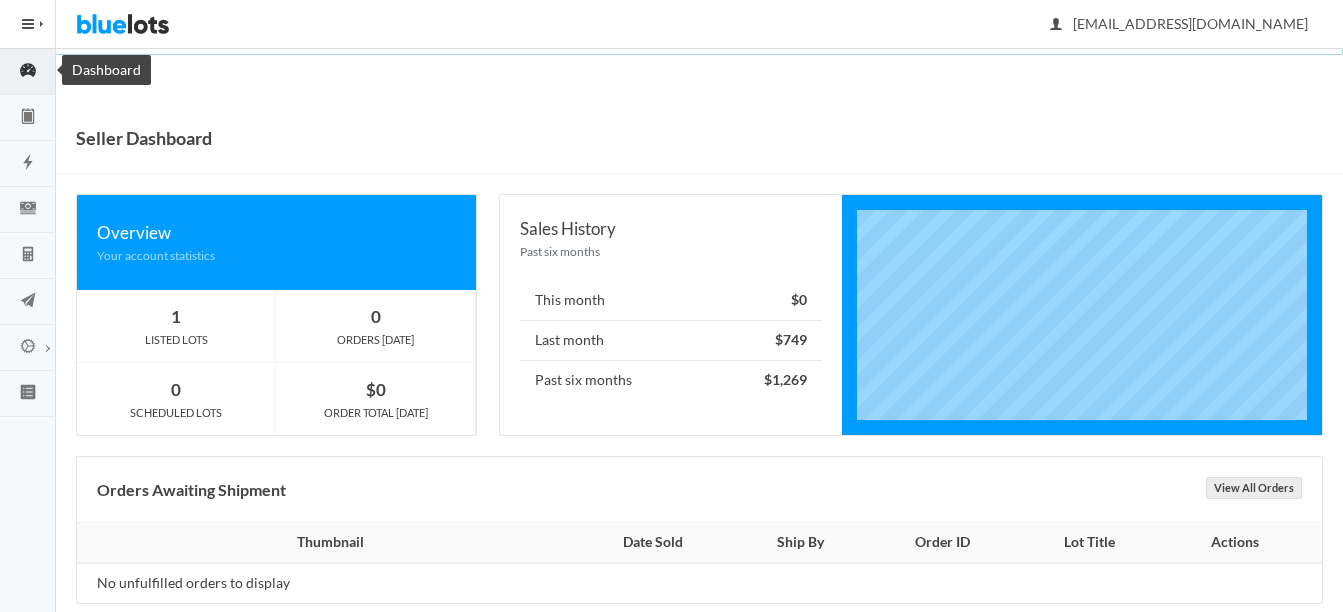 click on "Dashboard" at bounding box center (28, 72) 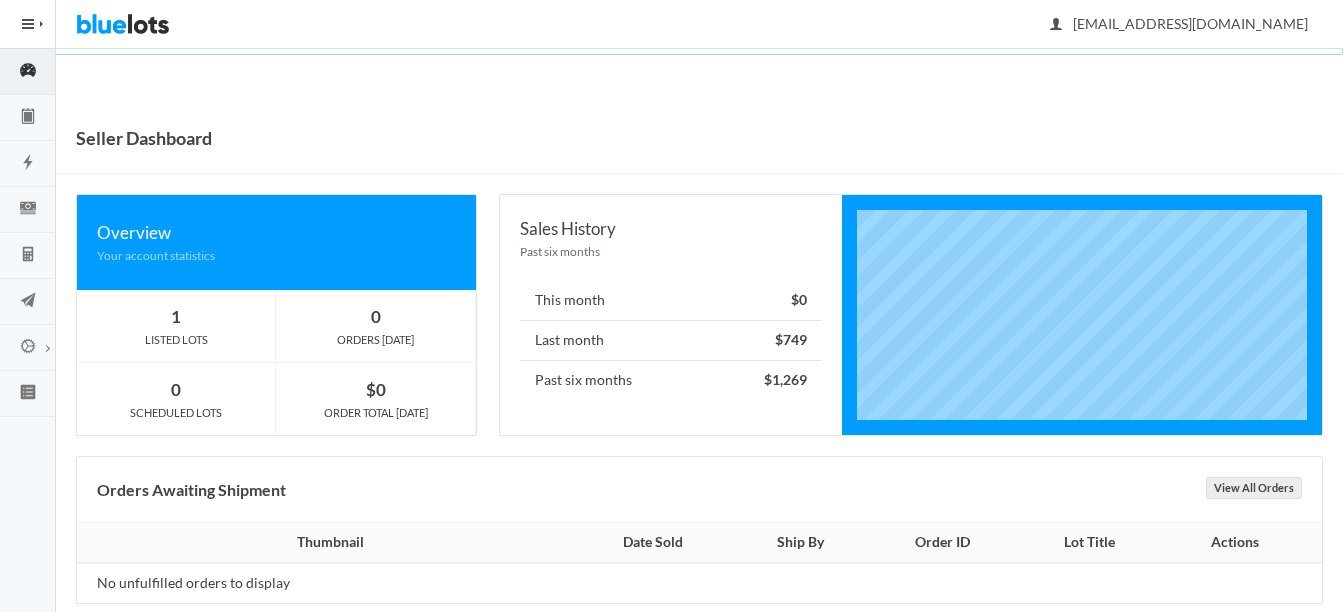scroll, scrollTop: 0, scrollLeft: 0, axis: both 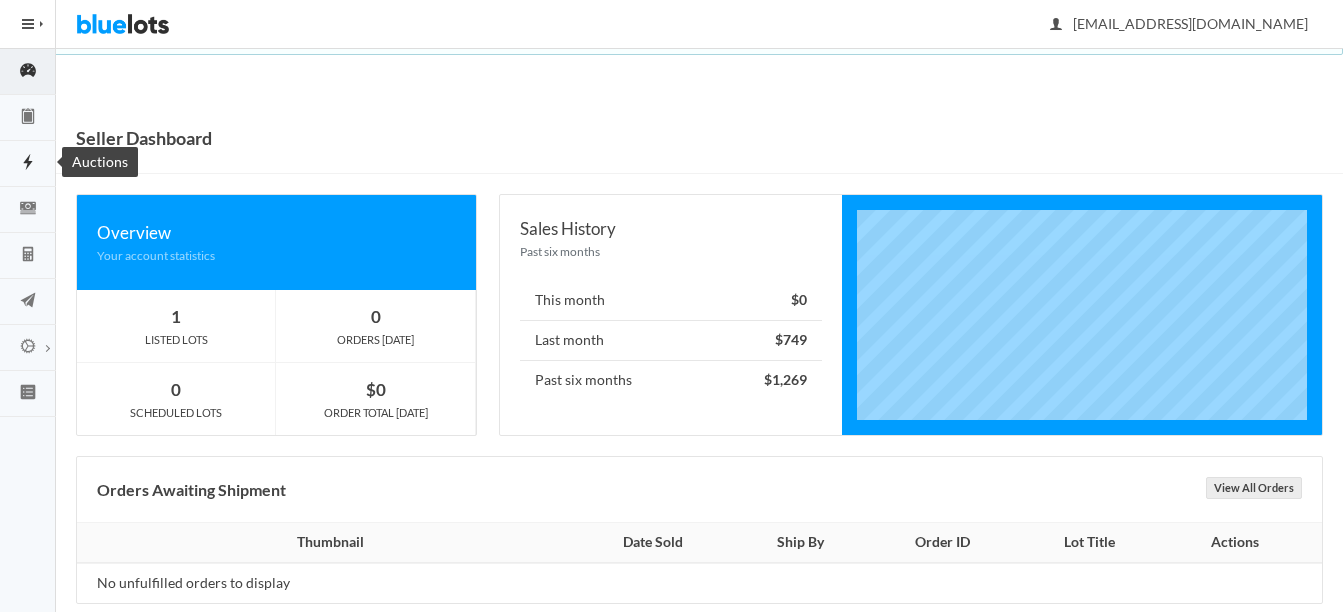 click 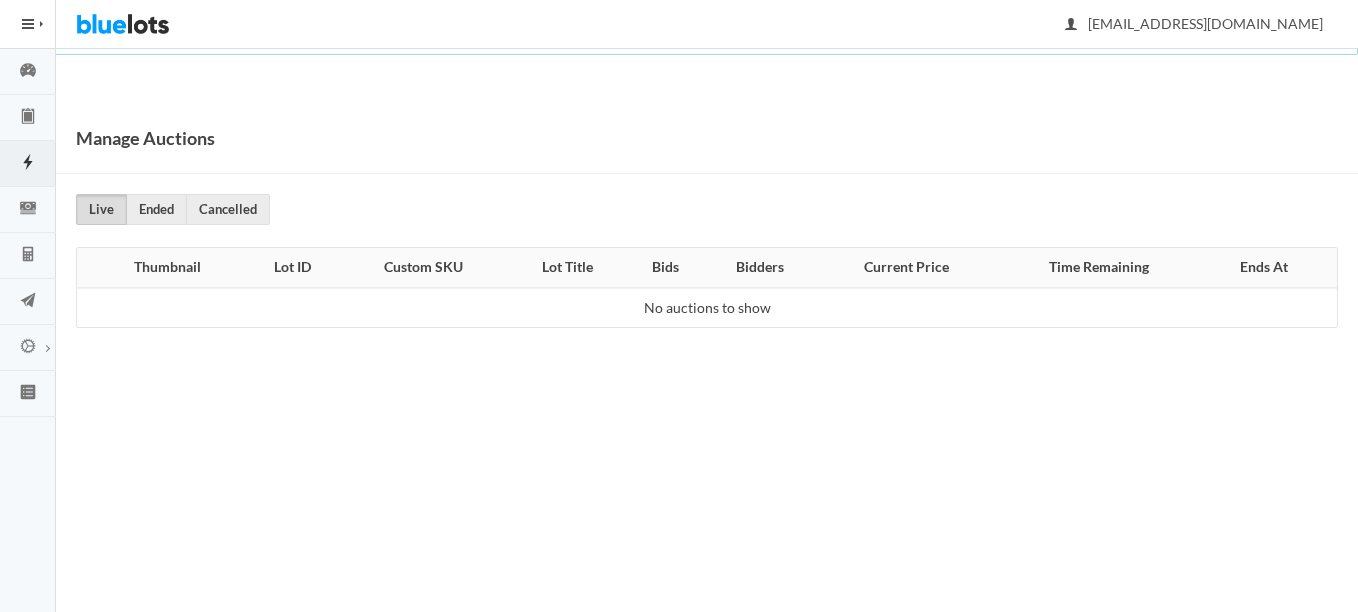 scroll, scrollTop: 0, scrollLeft: 0, axis: both 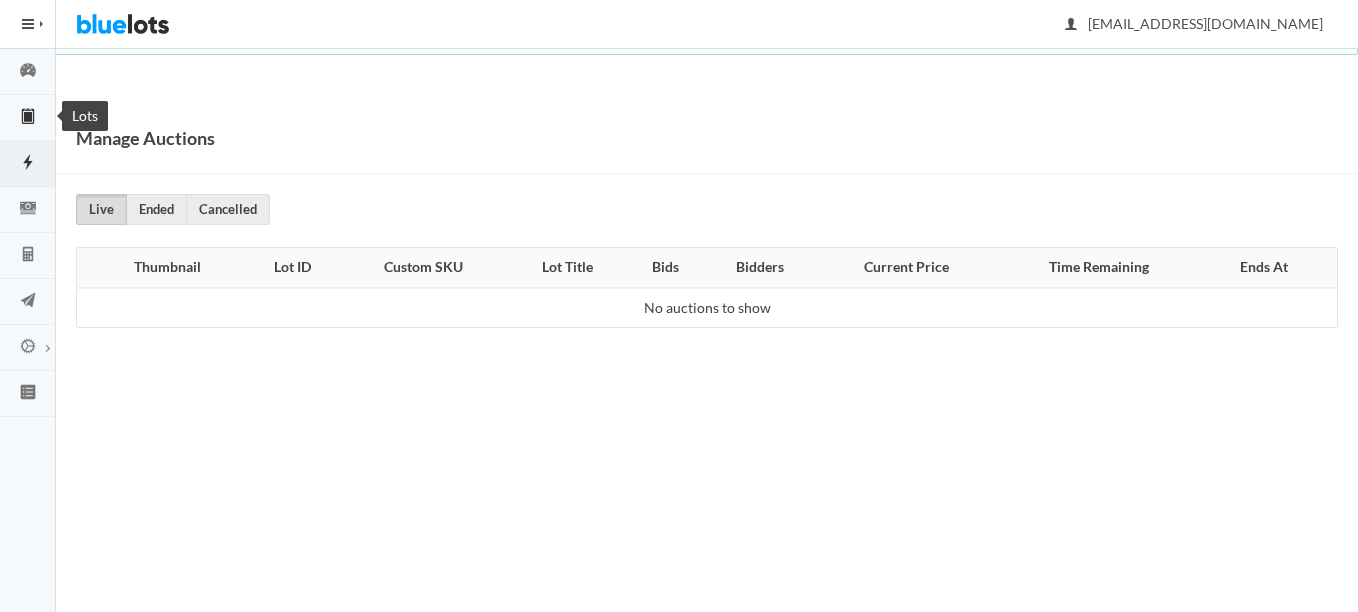 click 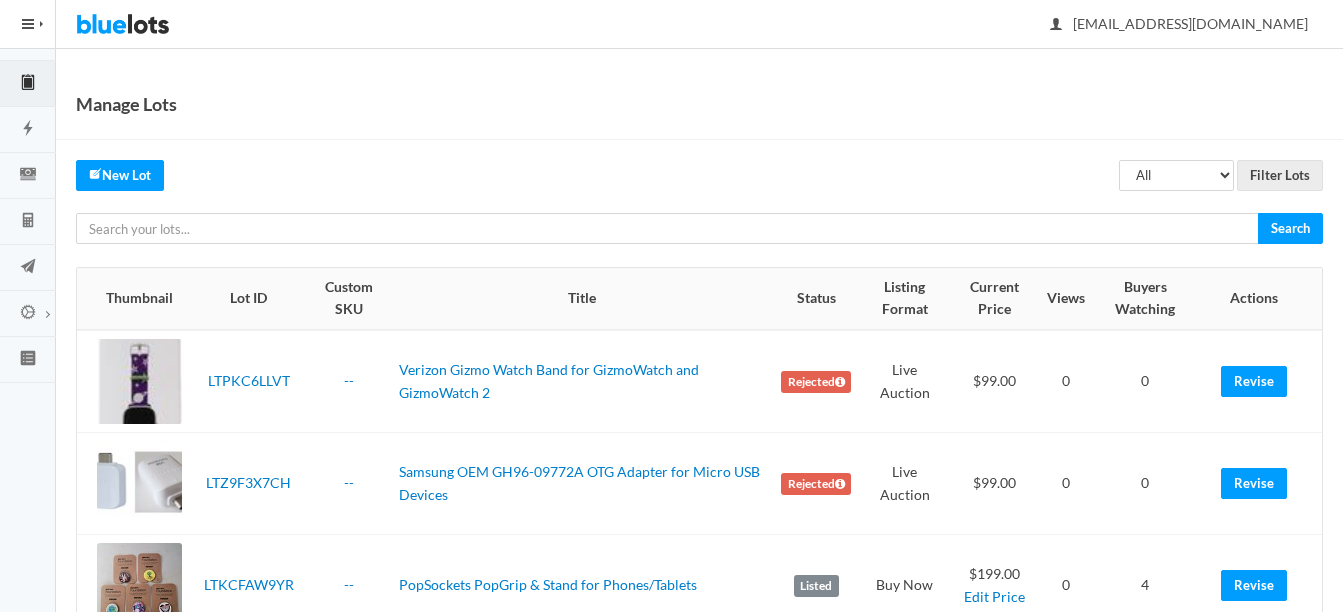 scroll, scrollTop: 0, scrollLeft: 0, axis: both 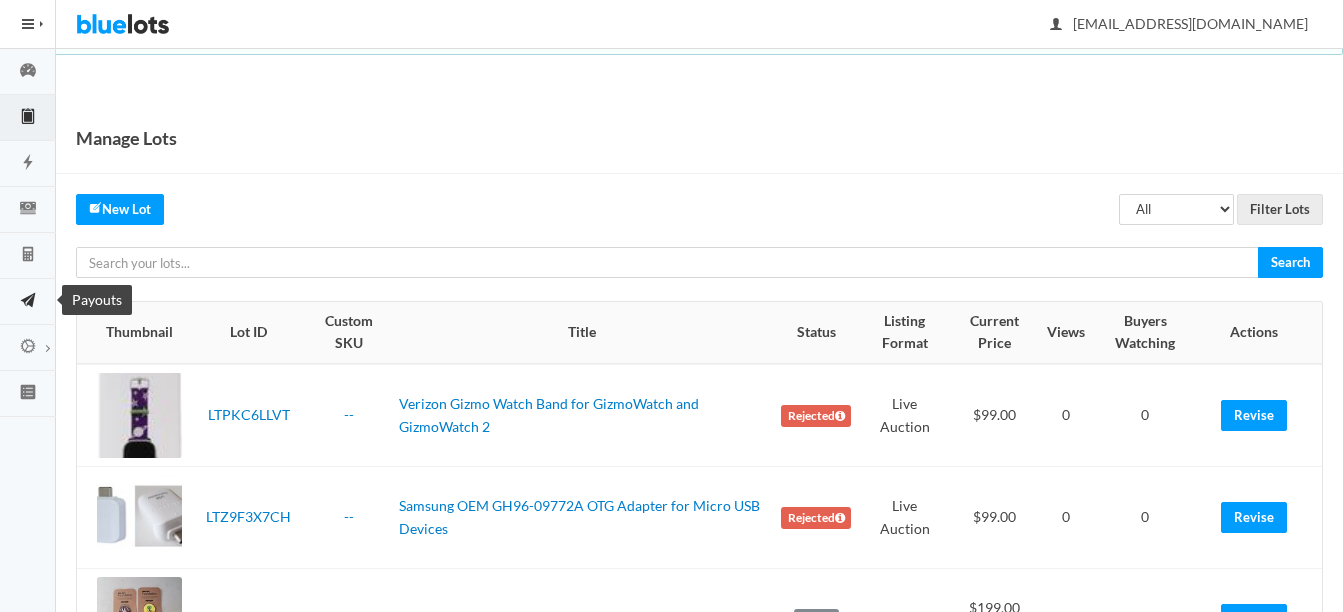 click 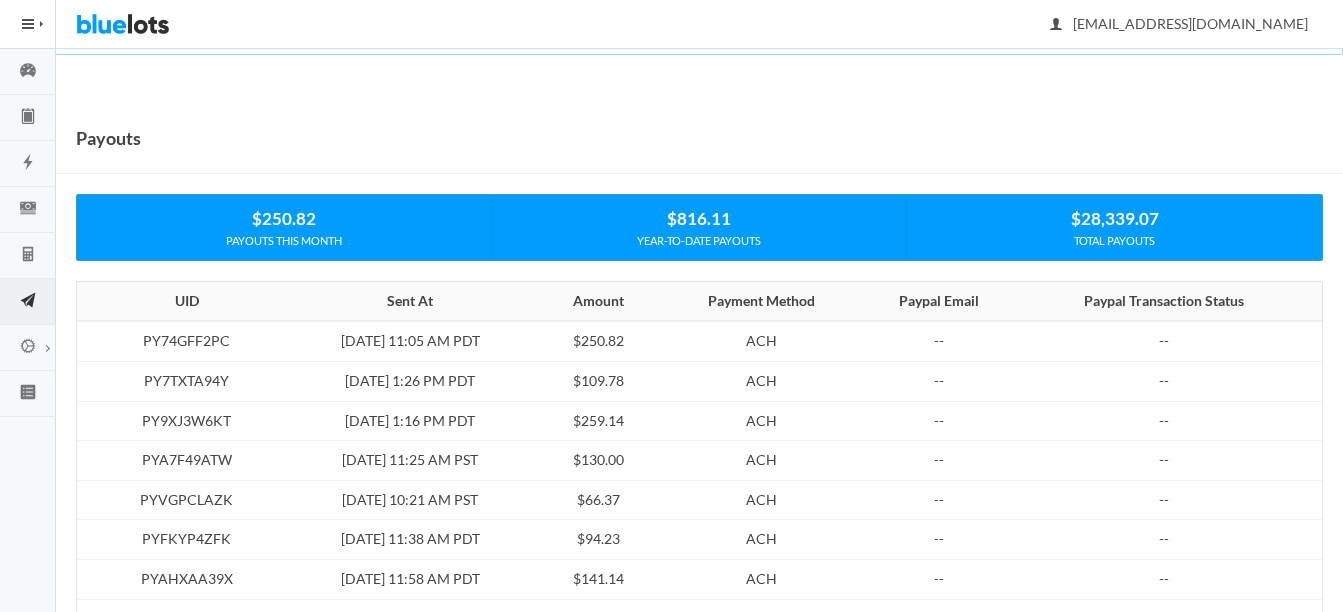 scroll, scrollTop: 0, scrollLeft: 0, axis: both 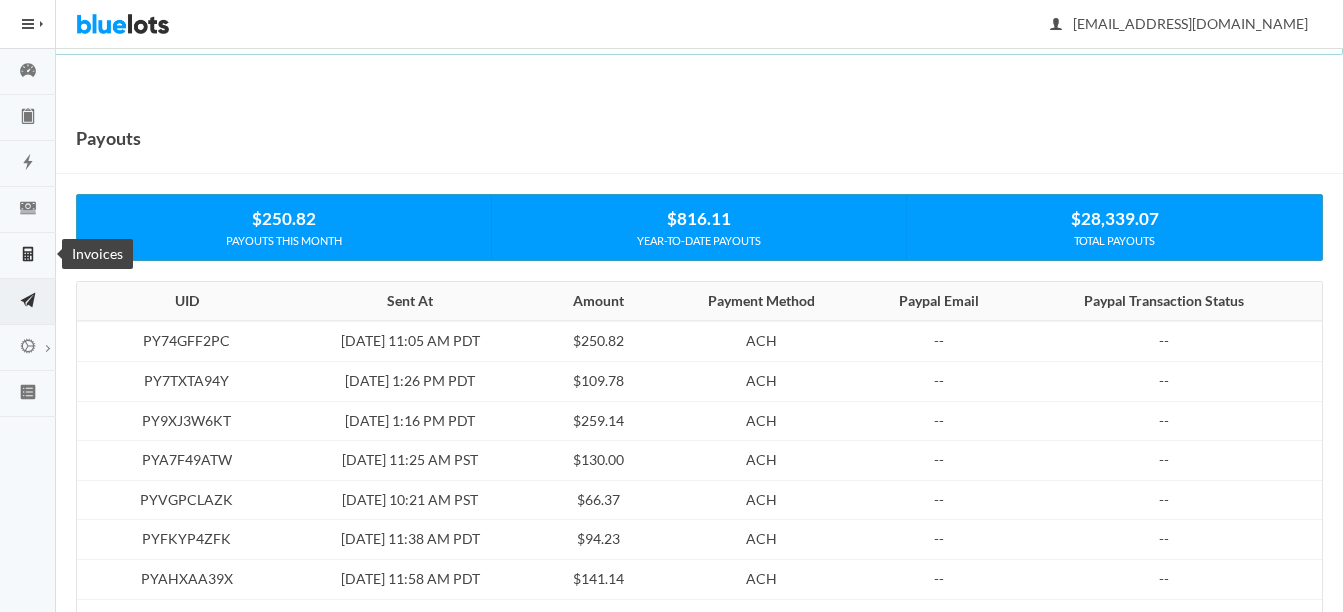 click on "Invoices" at bounding box center [28, 256] 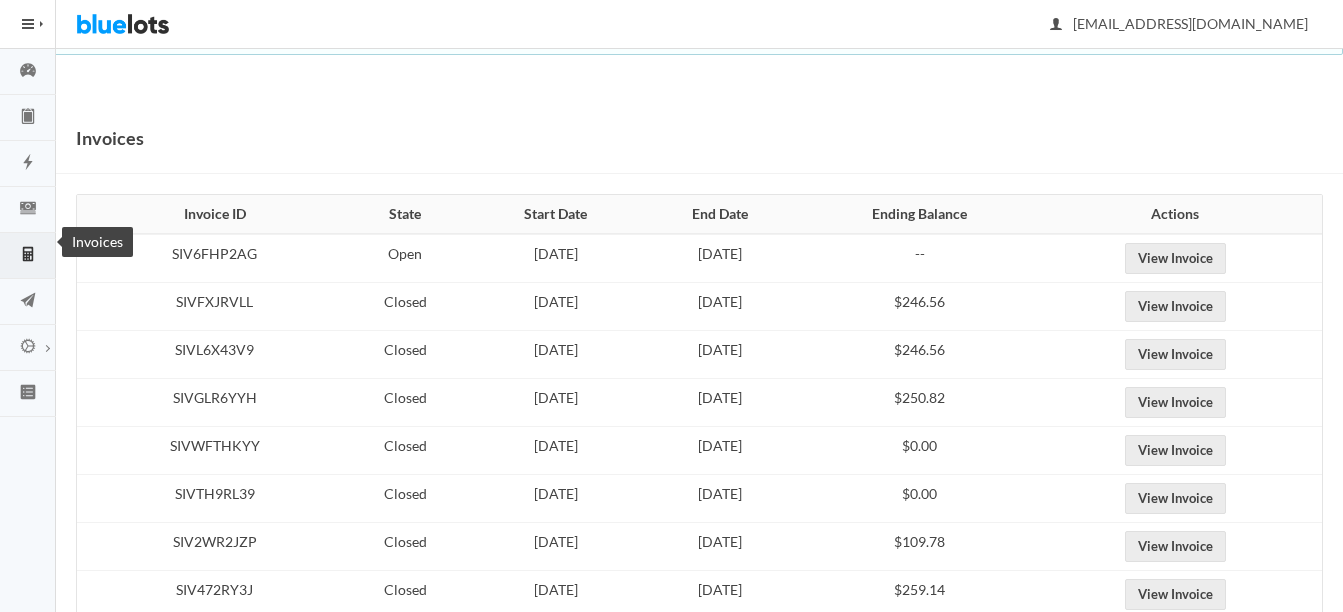 scroll, scrollTop: 0, scrollLeft: 0, axis: both 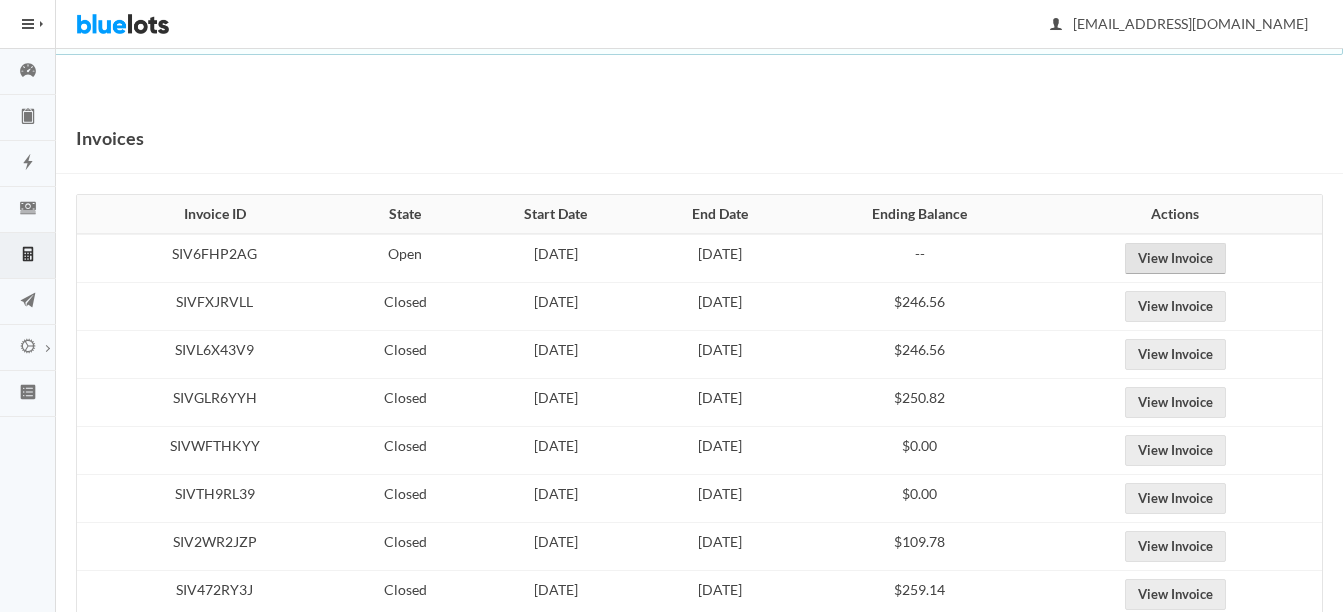 click on "View Invoice" at bounding box center (1175, 258) 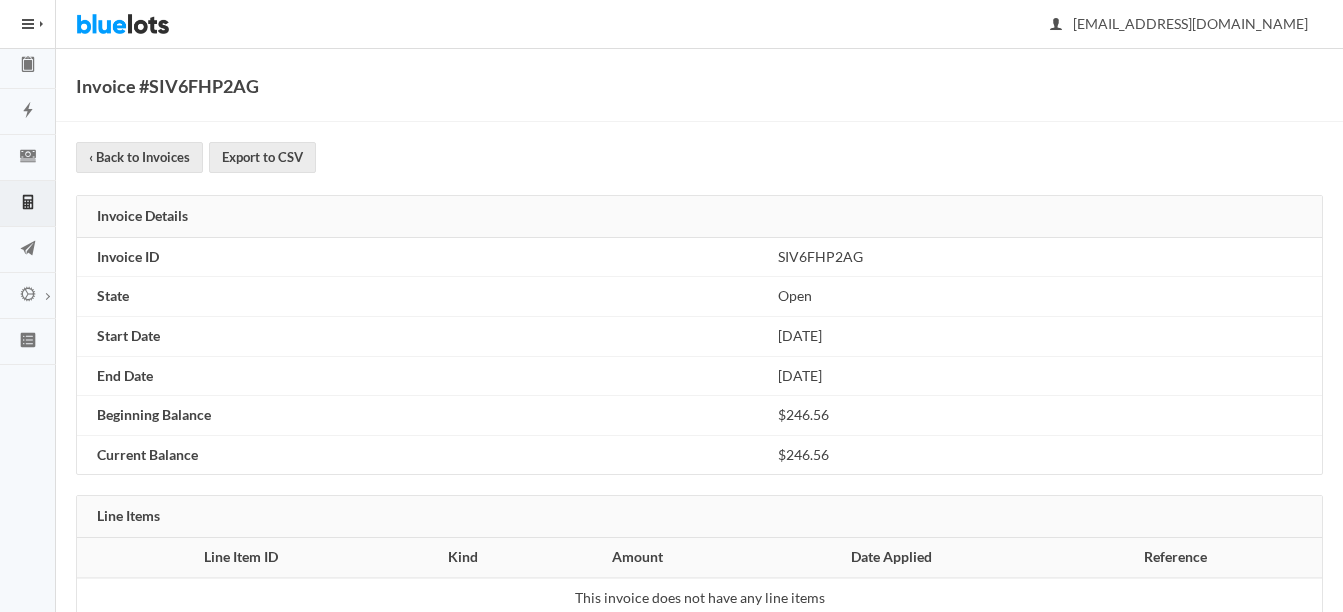 scroll, scrollTop: 98, scrollLeft: 0, axis: vertical 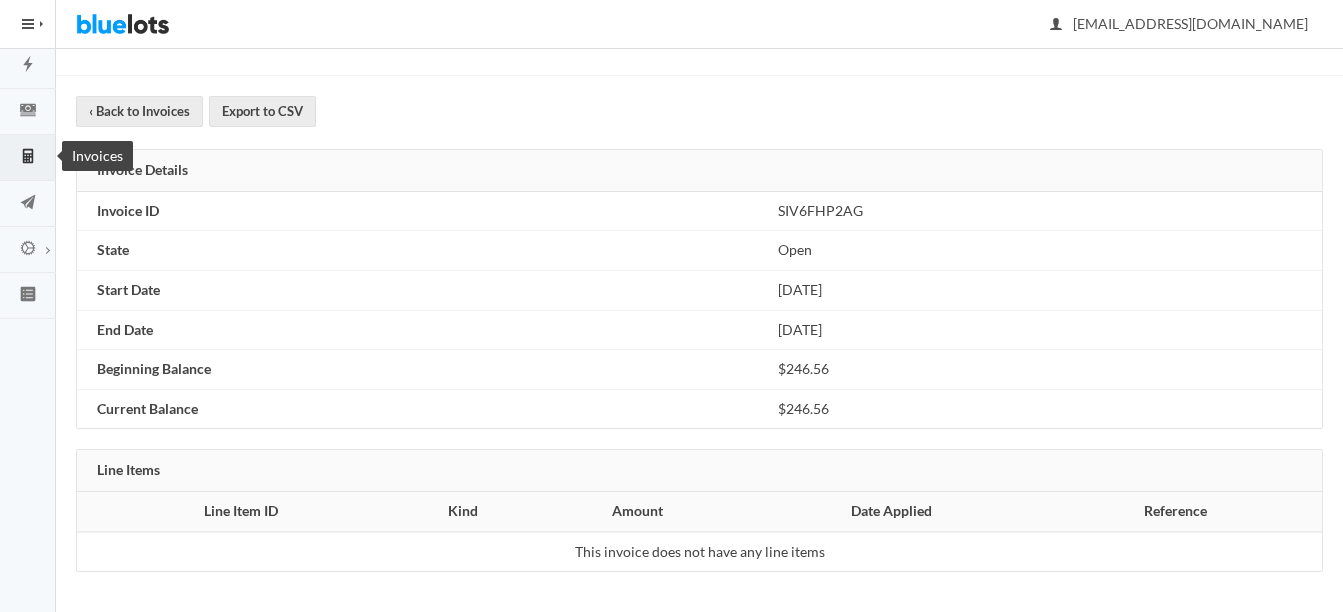 click 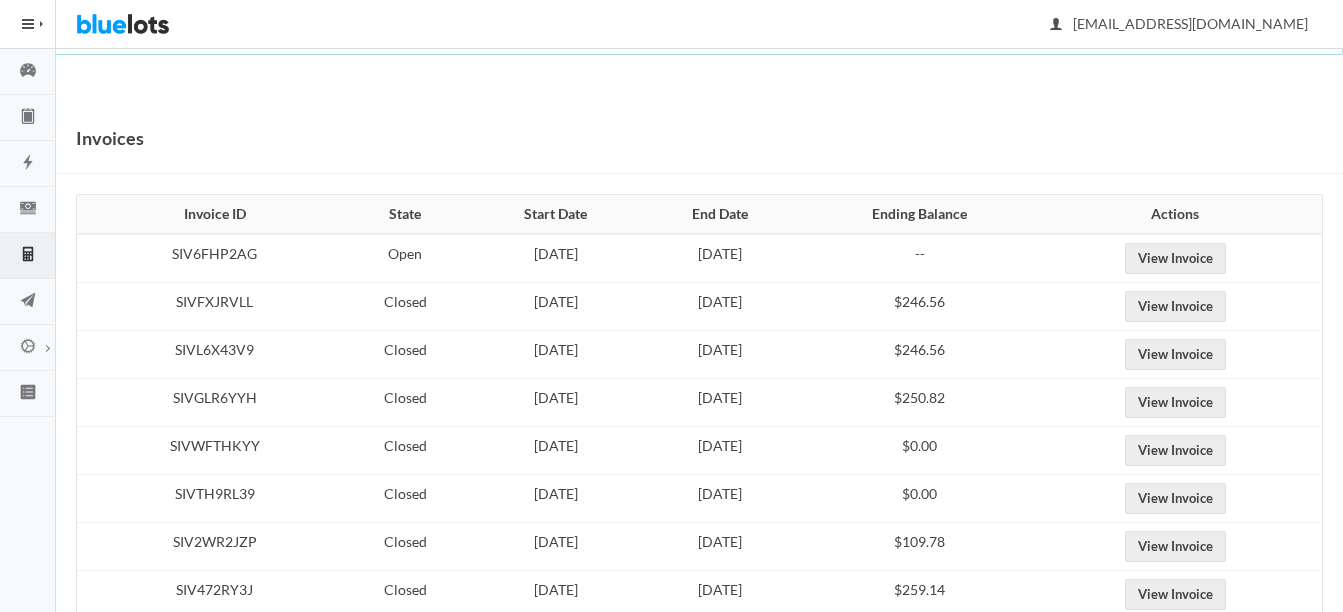 scroll, scrollTop: 0, scrollLeft: 0, axis: both 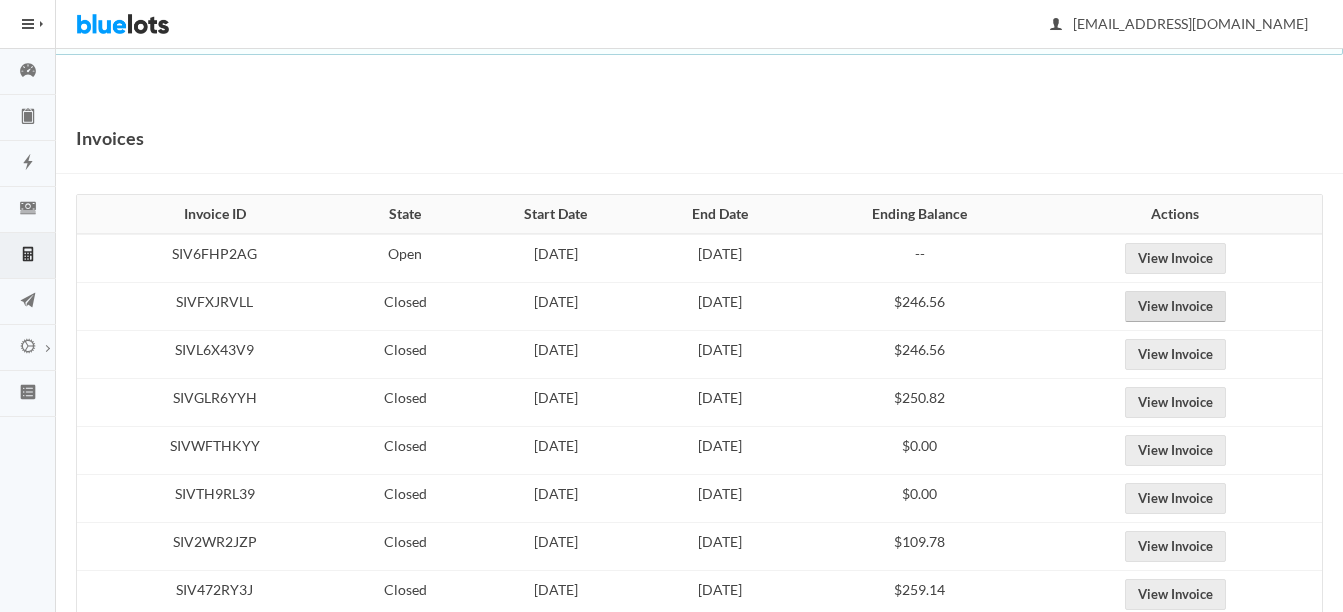 click on "View Invoice" at bounding box center (1175, 306) 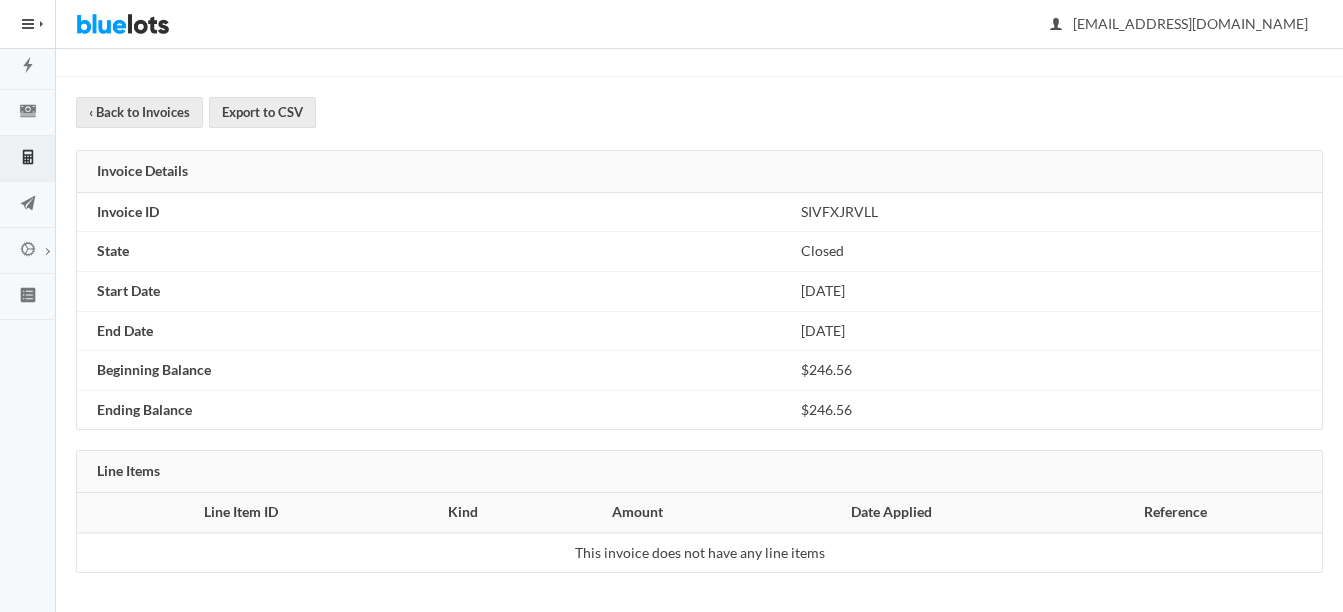 scroll, scrollTop: 98, scrollLeft: 0, axis: vertical 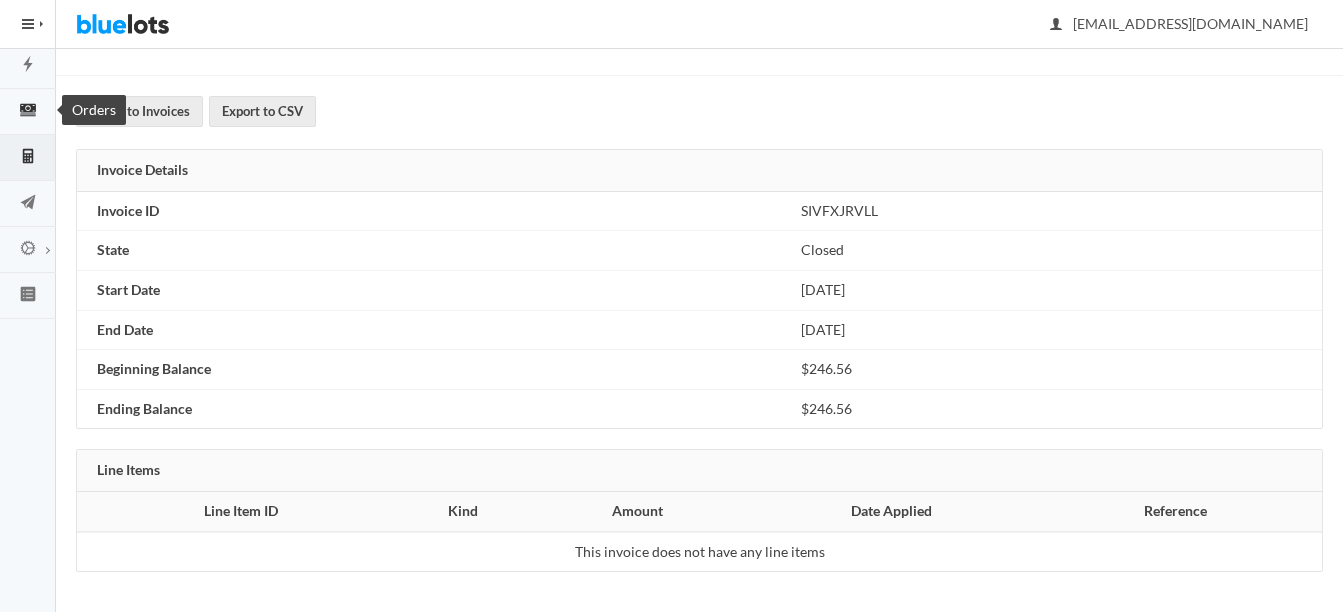 click 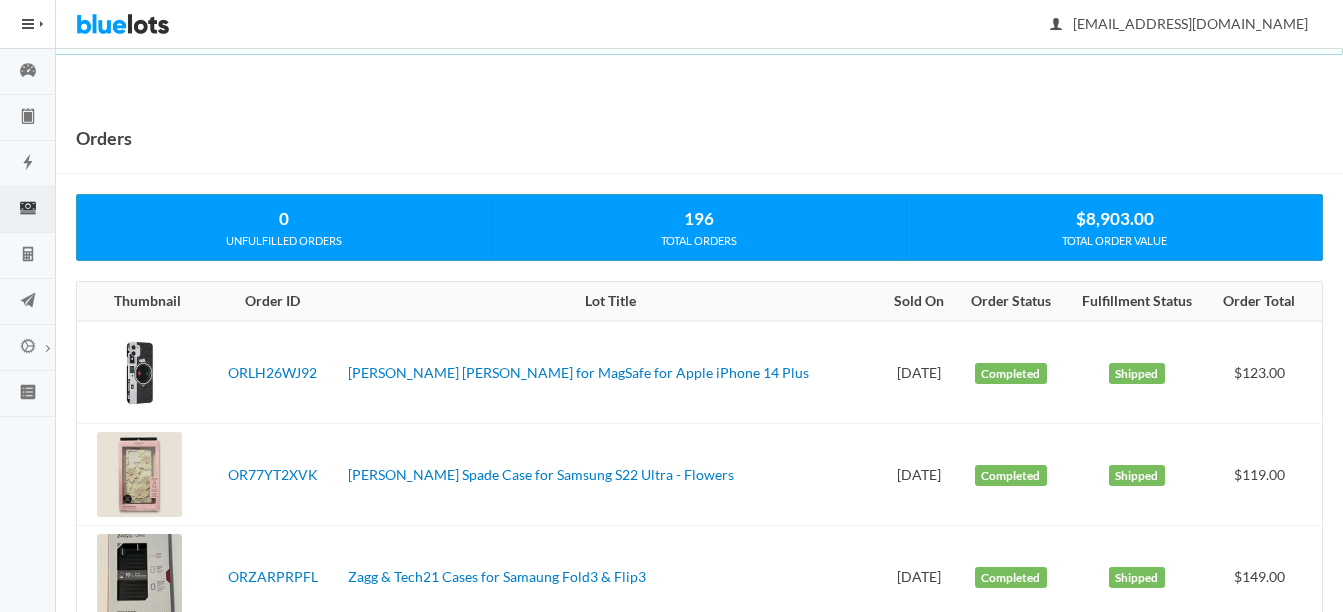 scroll, scrollTop: 0, scrollLeft: 0, axis: both 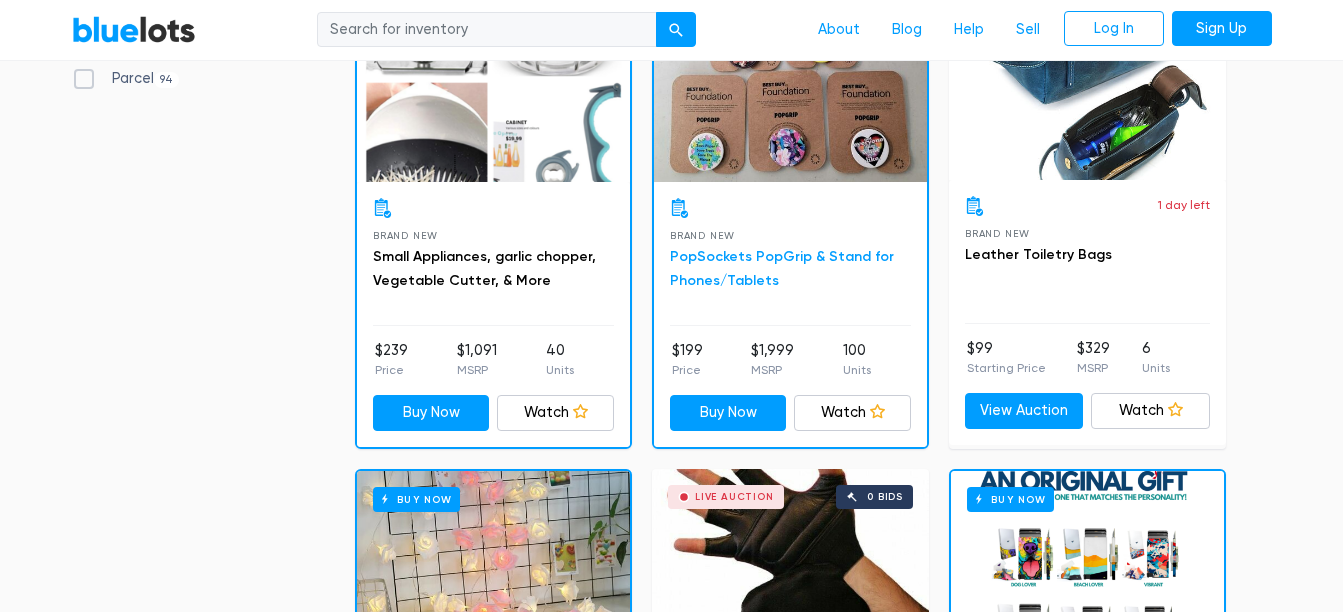 click on "PopSockets PopGrip & Stand for Phones/Tablets" at bounding box center [782, 268] 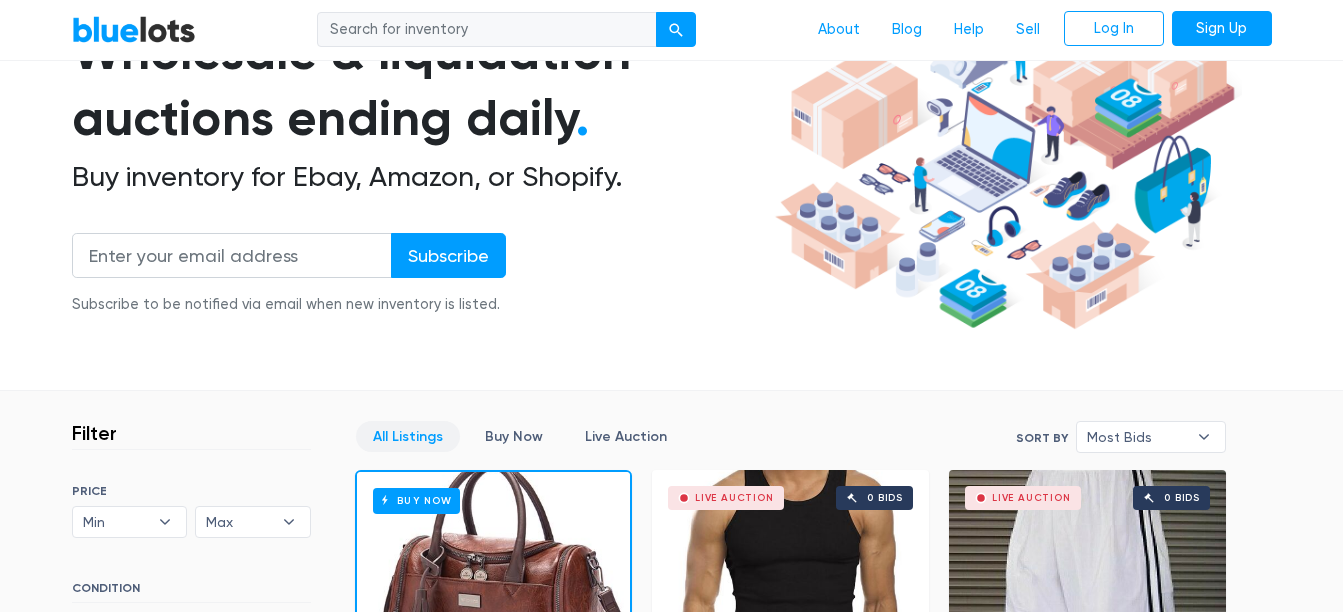 scroll, scrollTop: 0, scrollLeft: 0, axis: both 